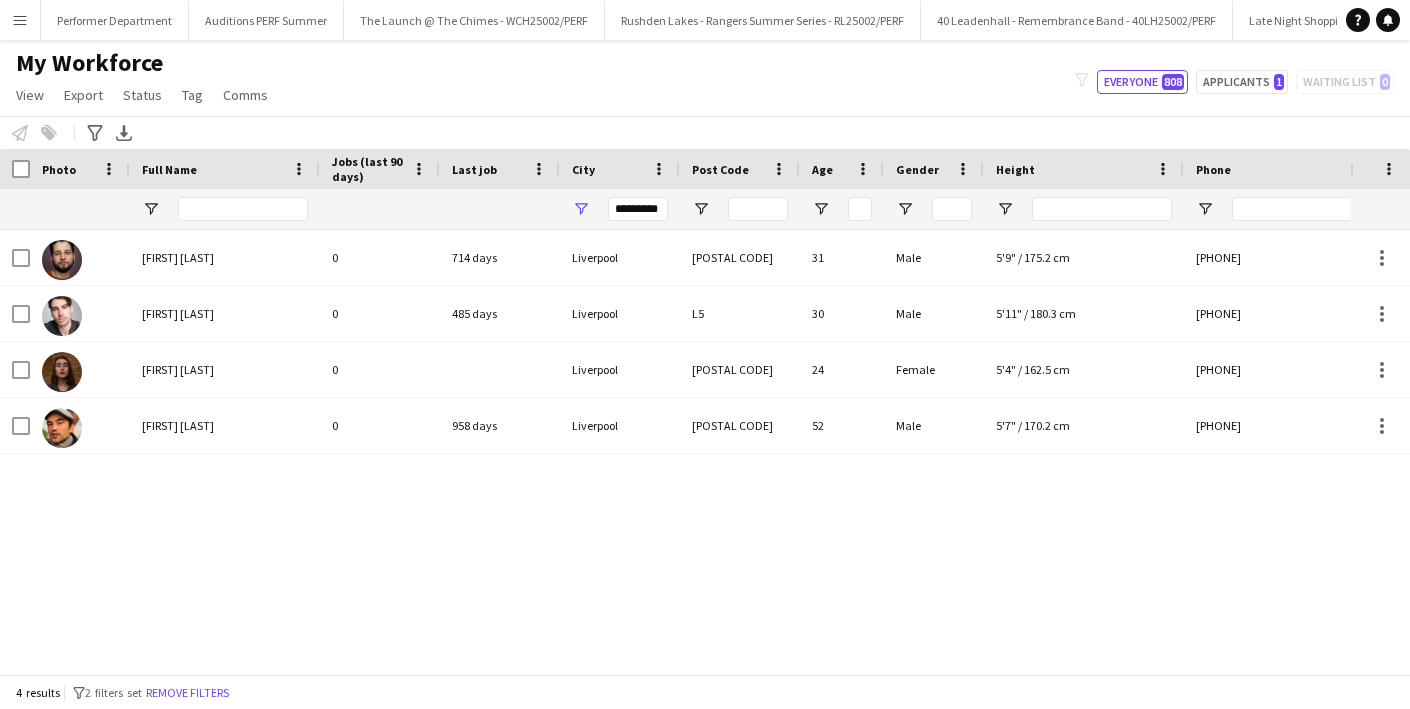 scroll, scrollTop: 0, scrollLeft: 0, axis: both 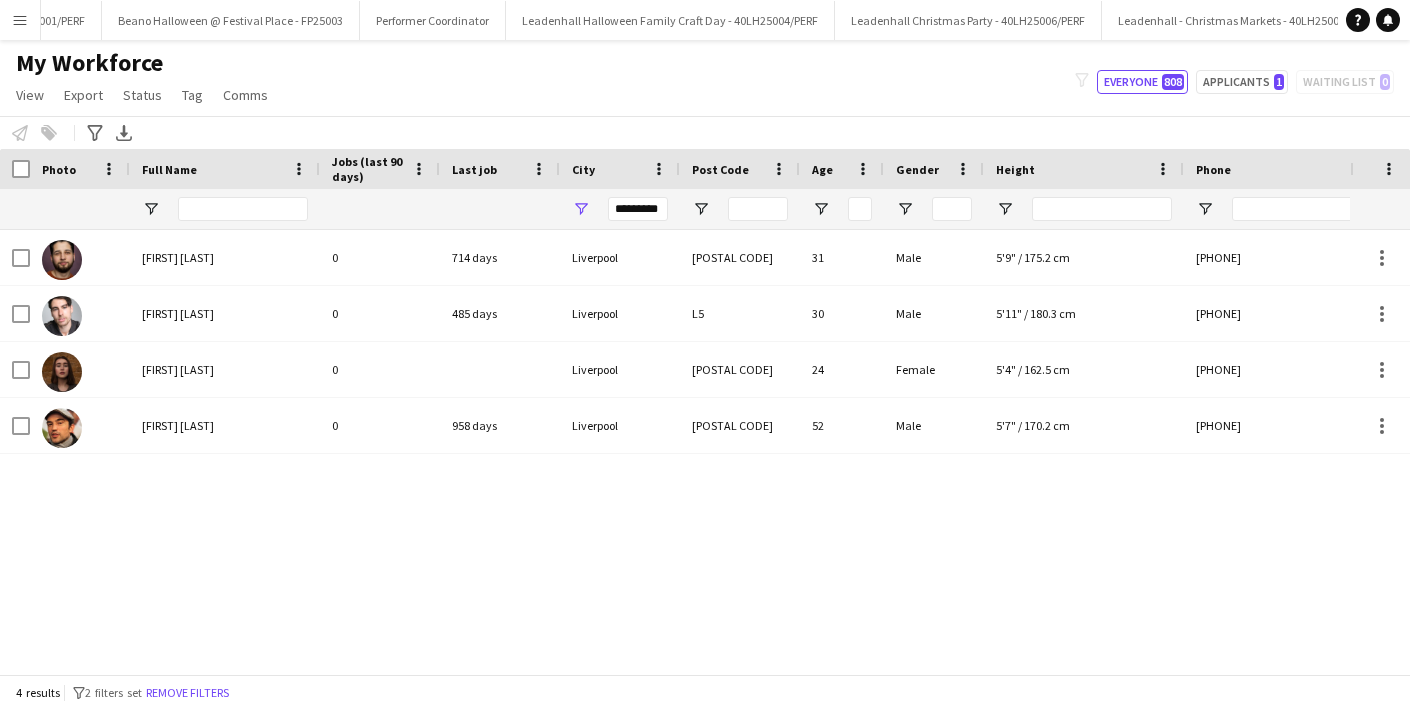 click on "Menu" at bounding box center [20, 20] 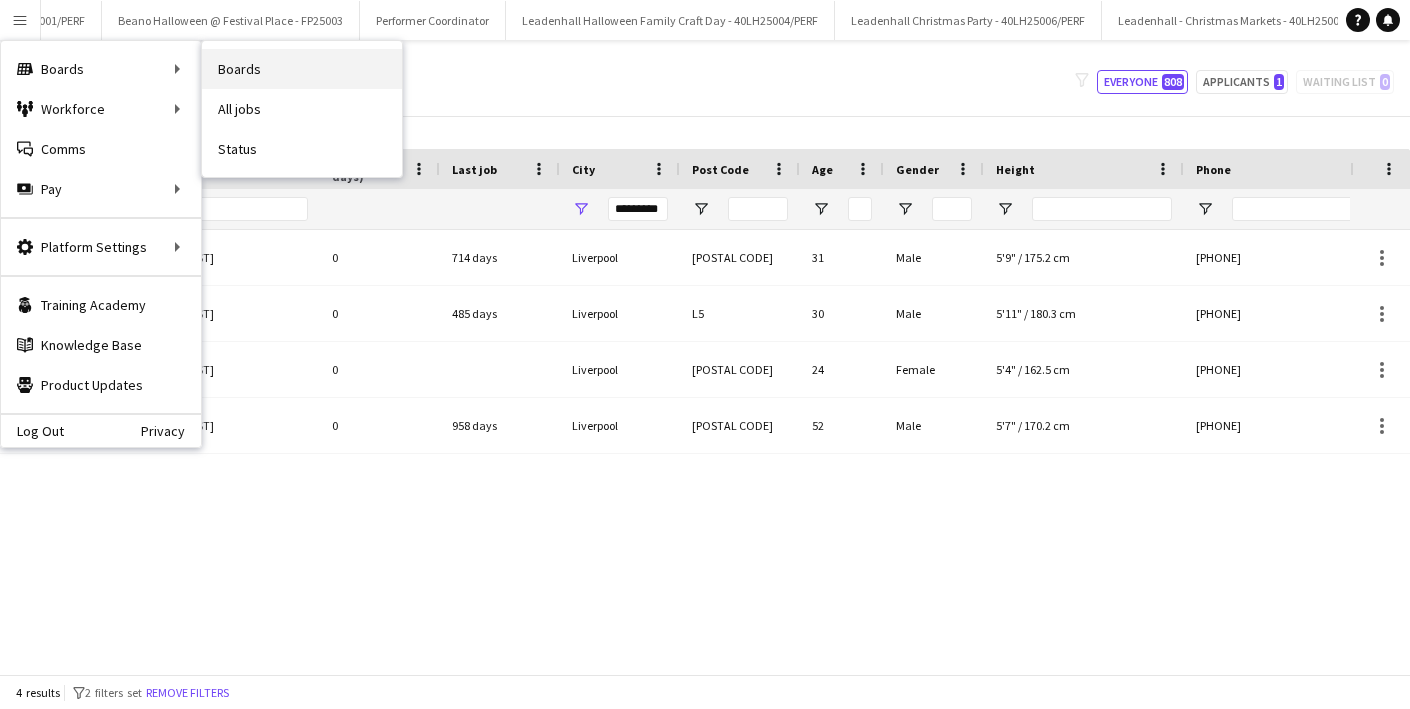 click on "Boards" at bounding box center (302, 69) 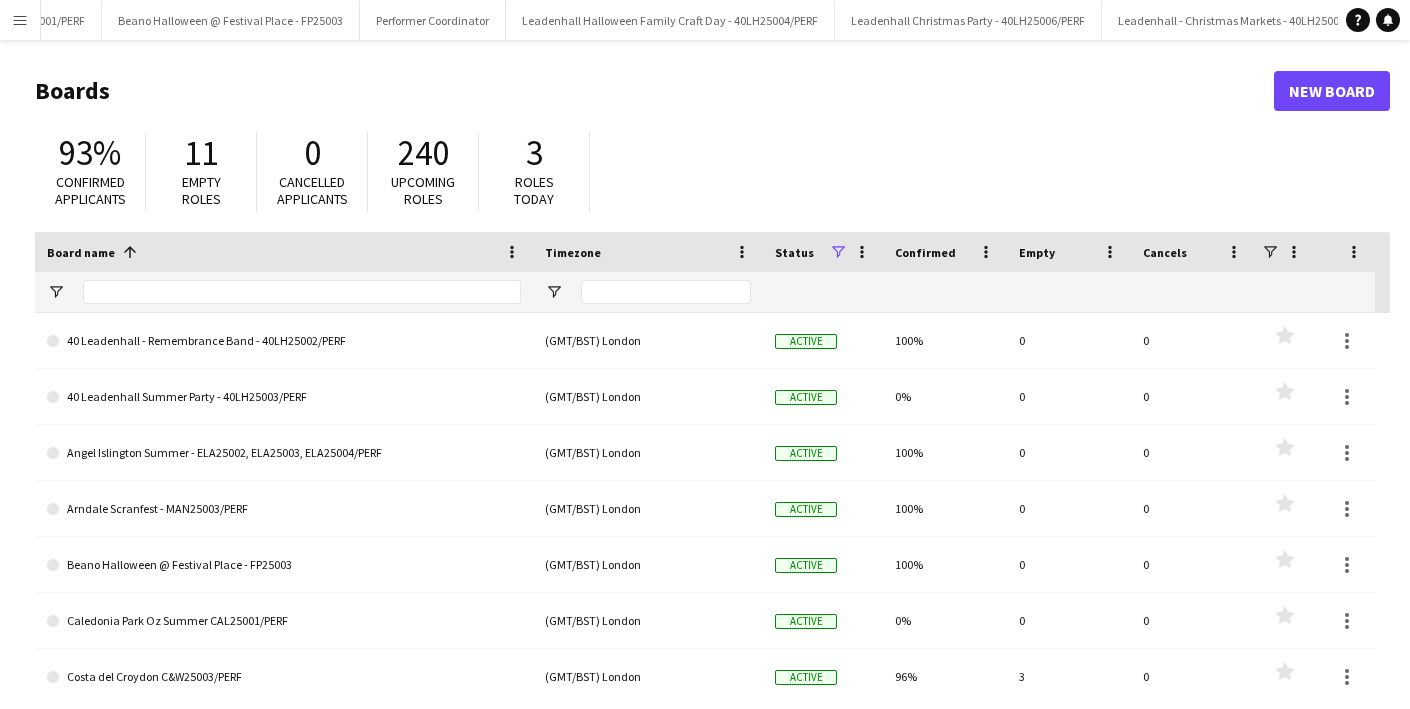 click on "Menu" at bounding box center (20, 20) 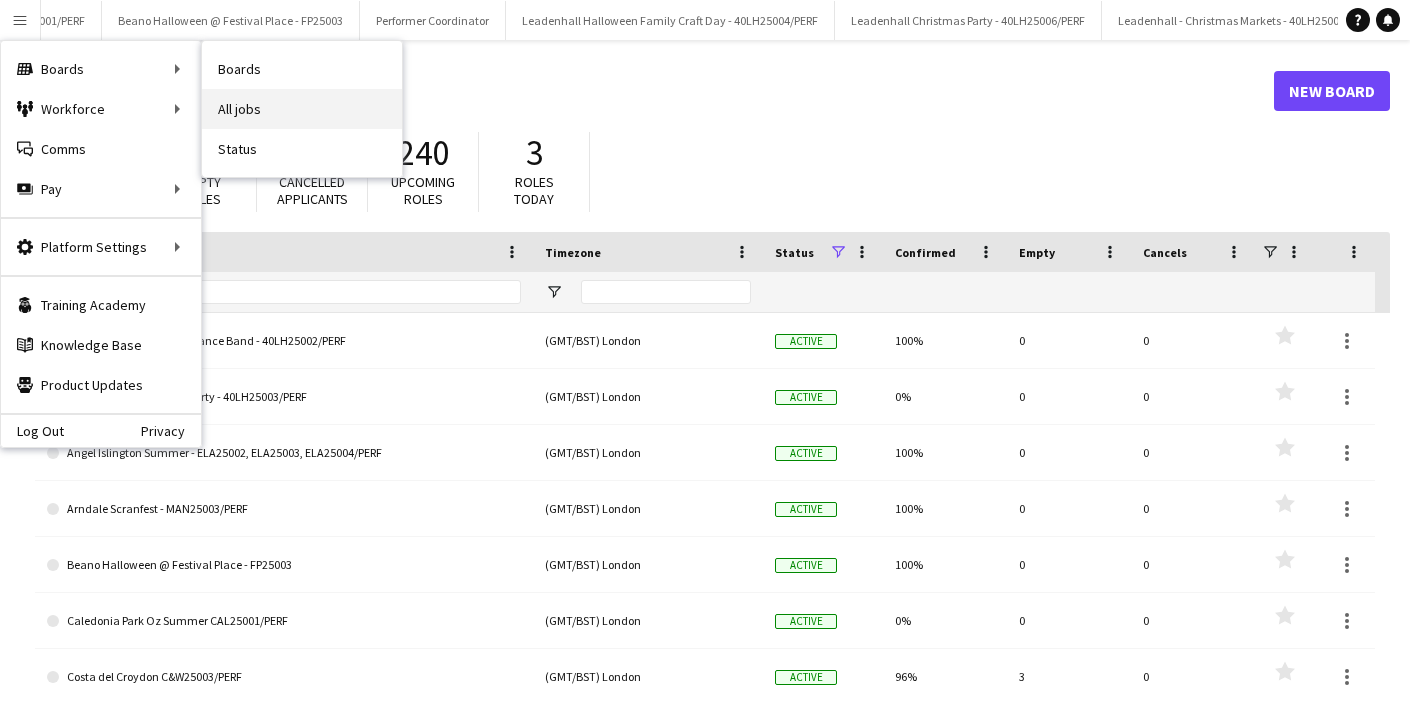 click on "All jobs" at bounding box center [302, 109] 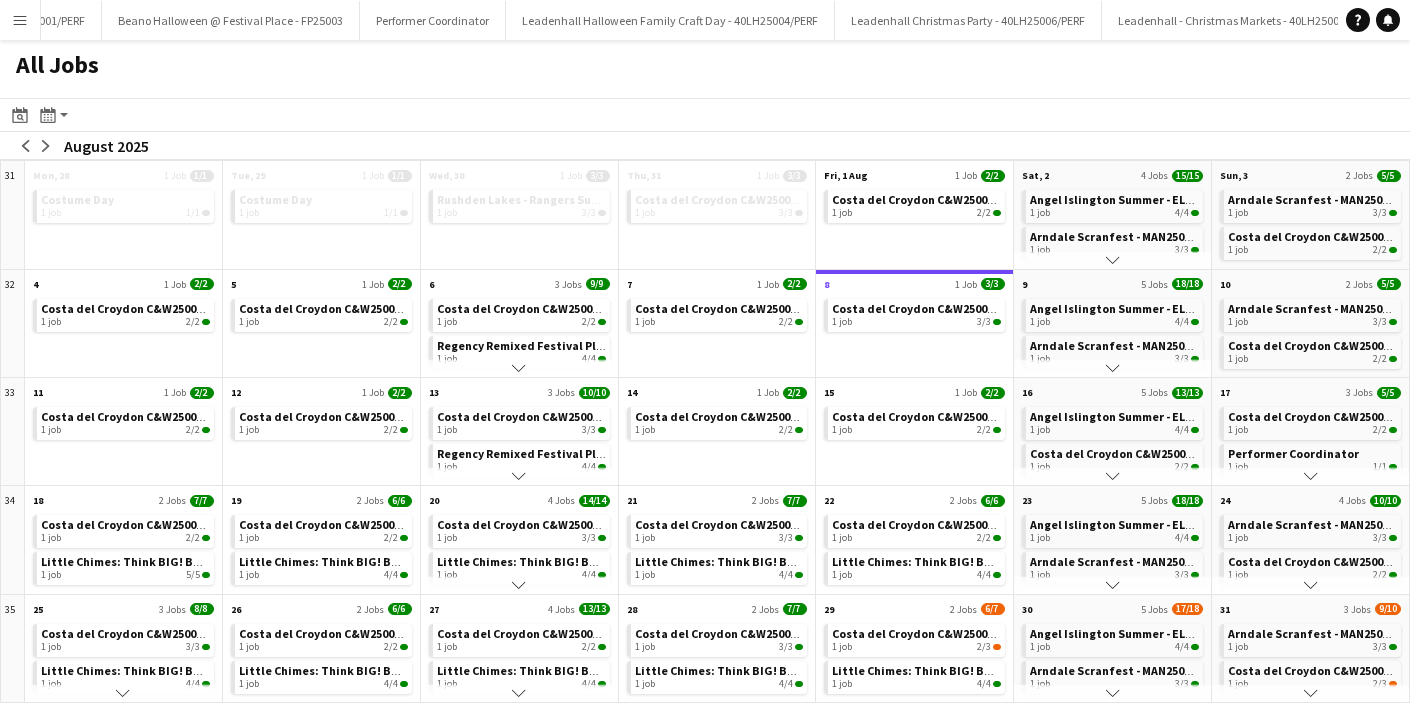 click on "Scroll down" 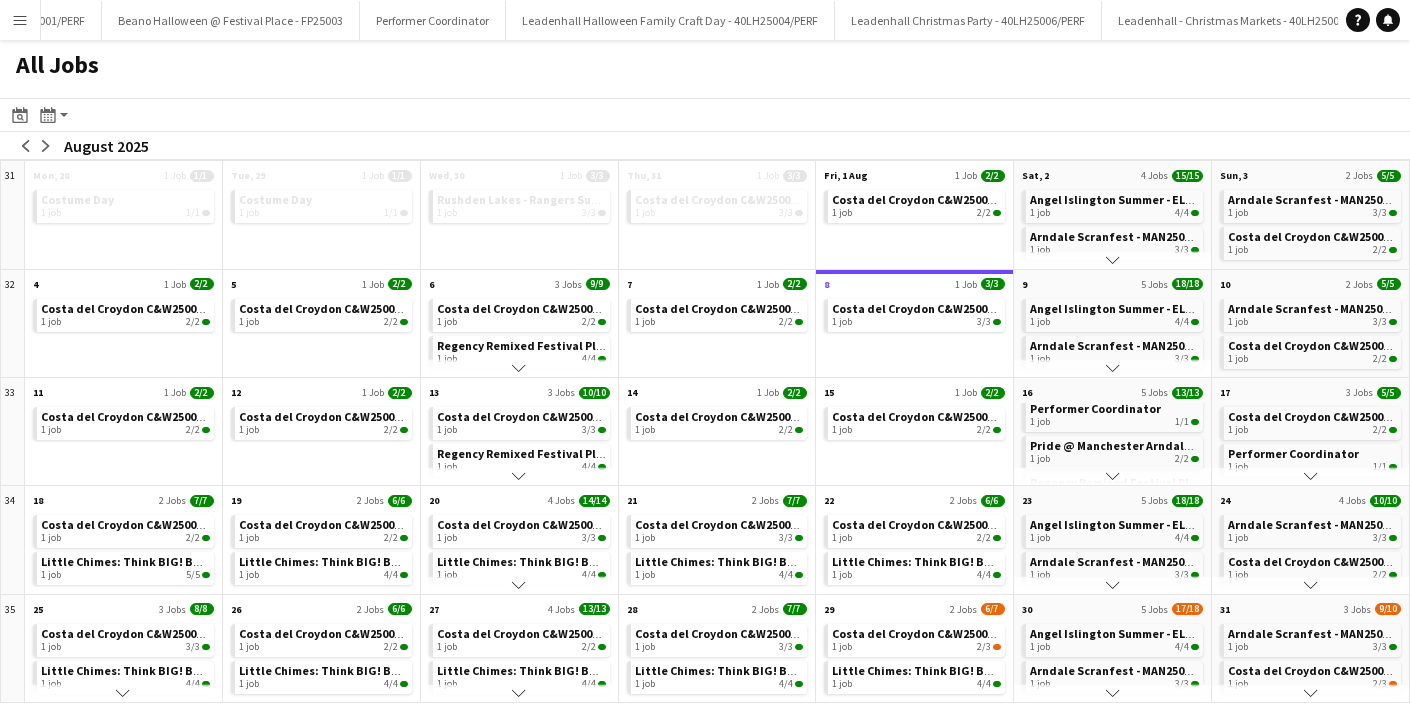 click on "Scroll down" 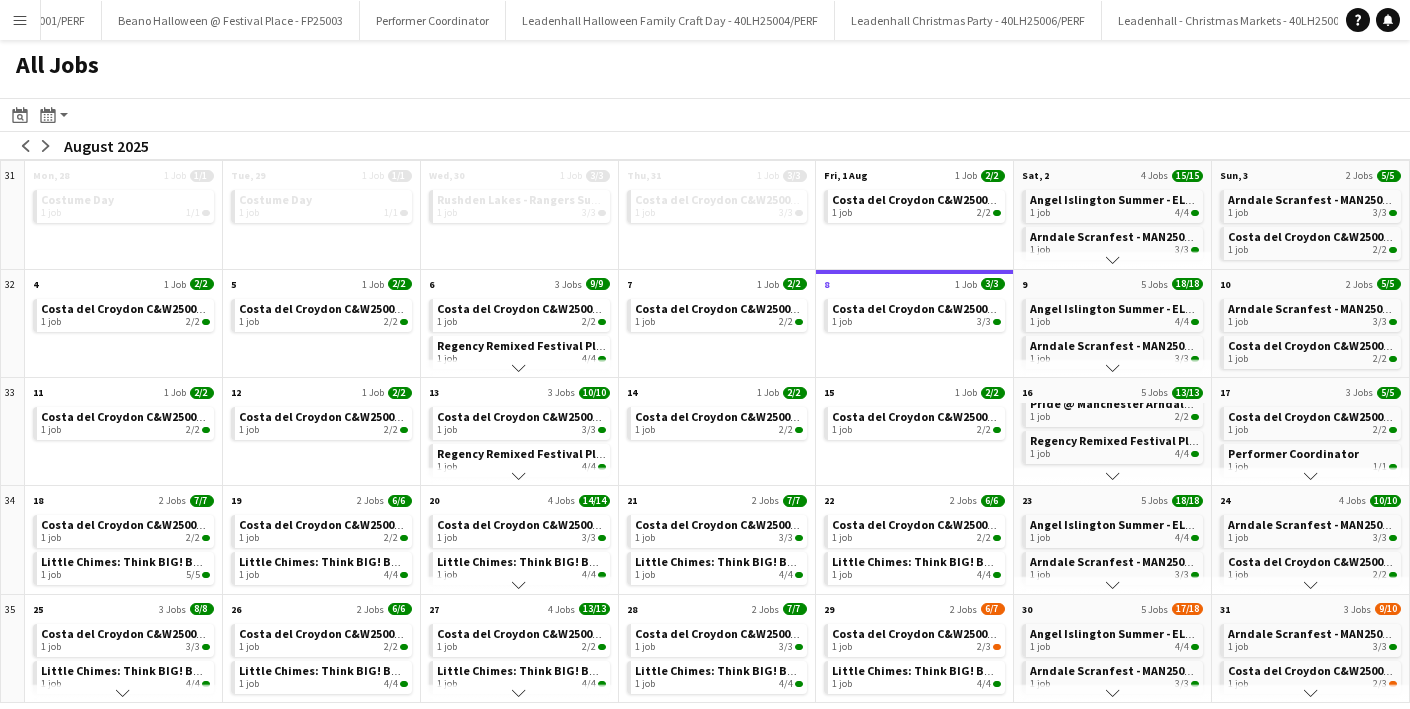 click on "Scroll down" 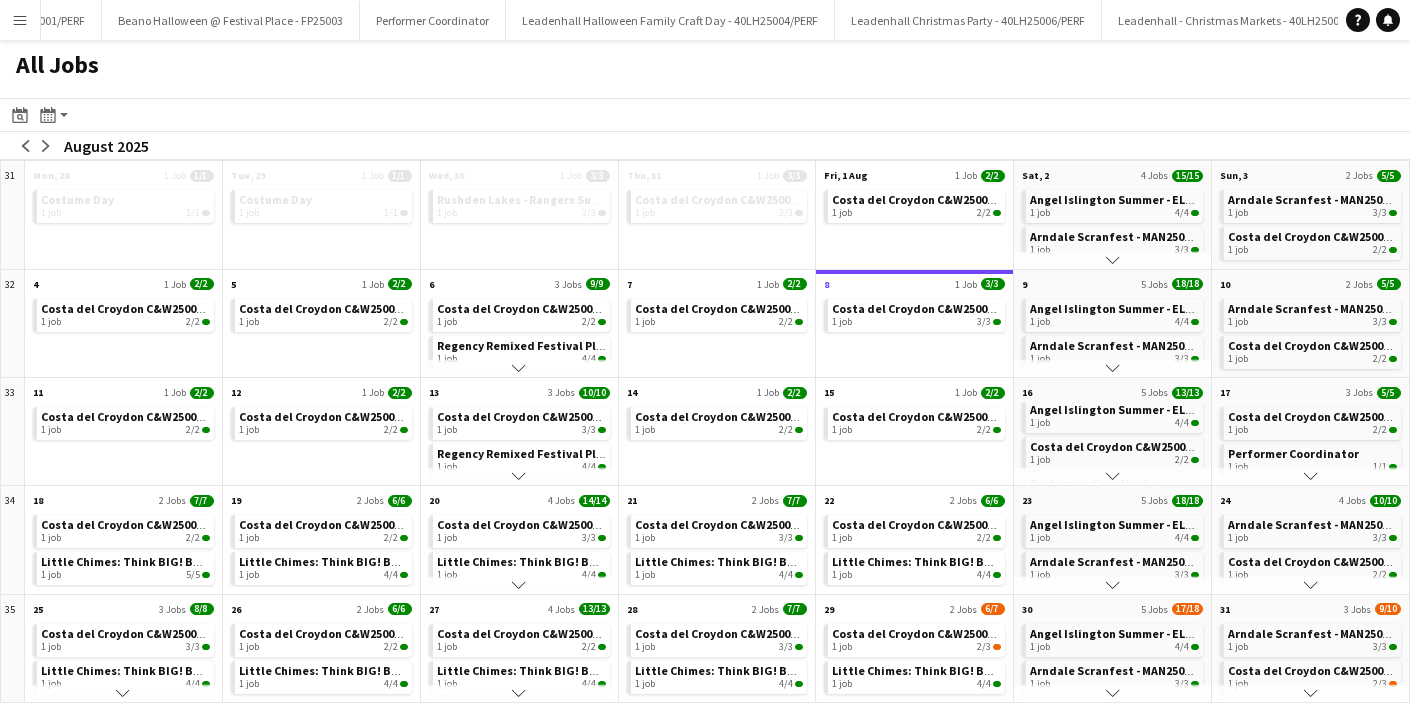 scroll, scrollTop: 0, scrollLeft: 0, axis: both 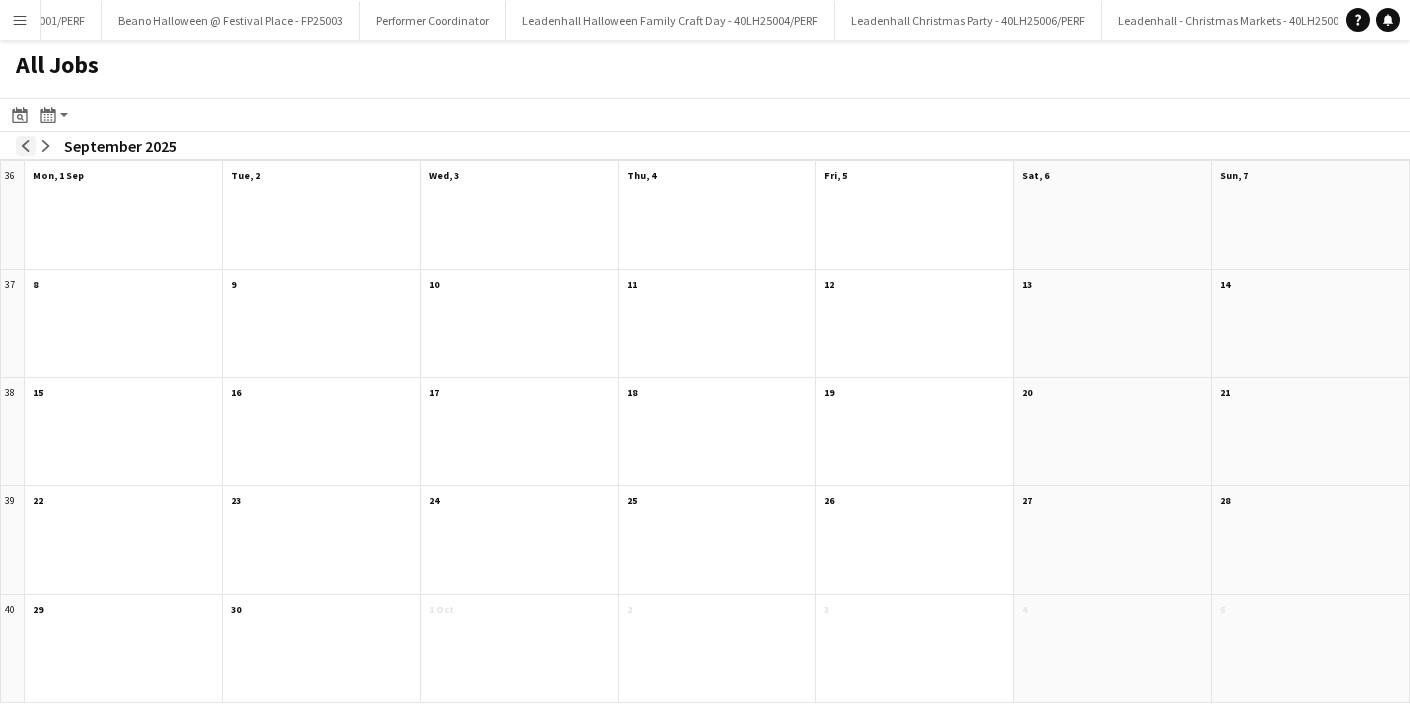 click on "arrow-left" 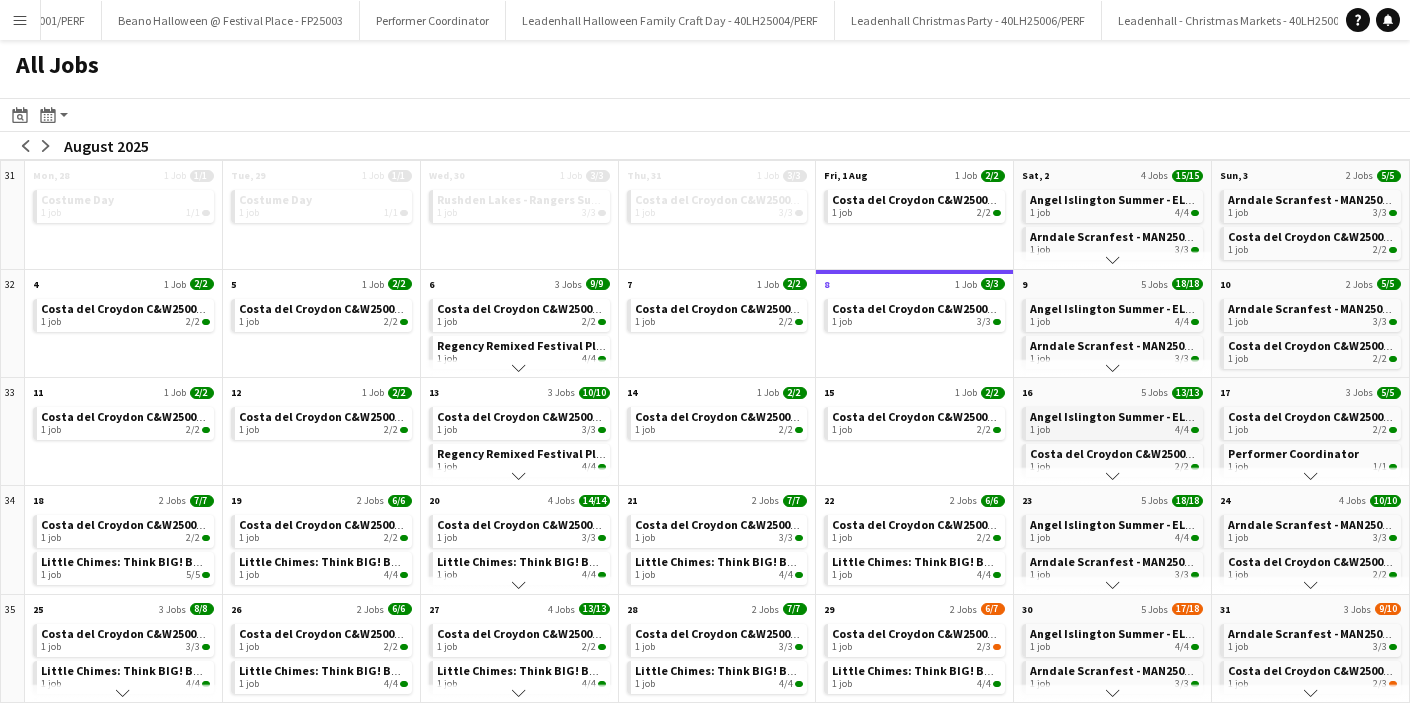 click on "Angel Islington Summer - ELA25002, ELA25003, ELA25004/PERF   1 job   4/4" 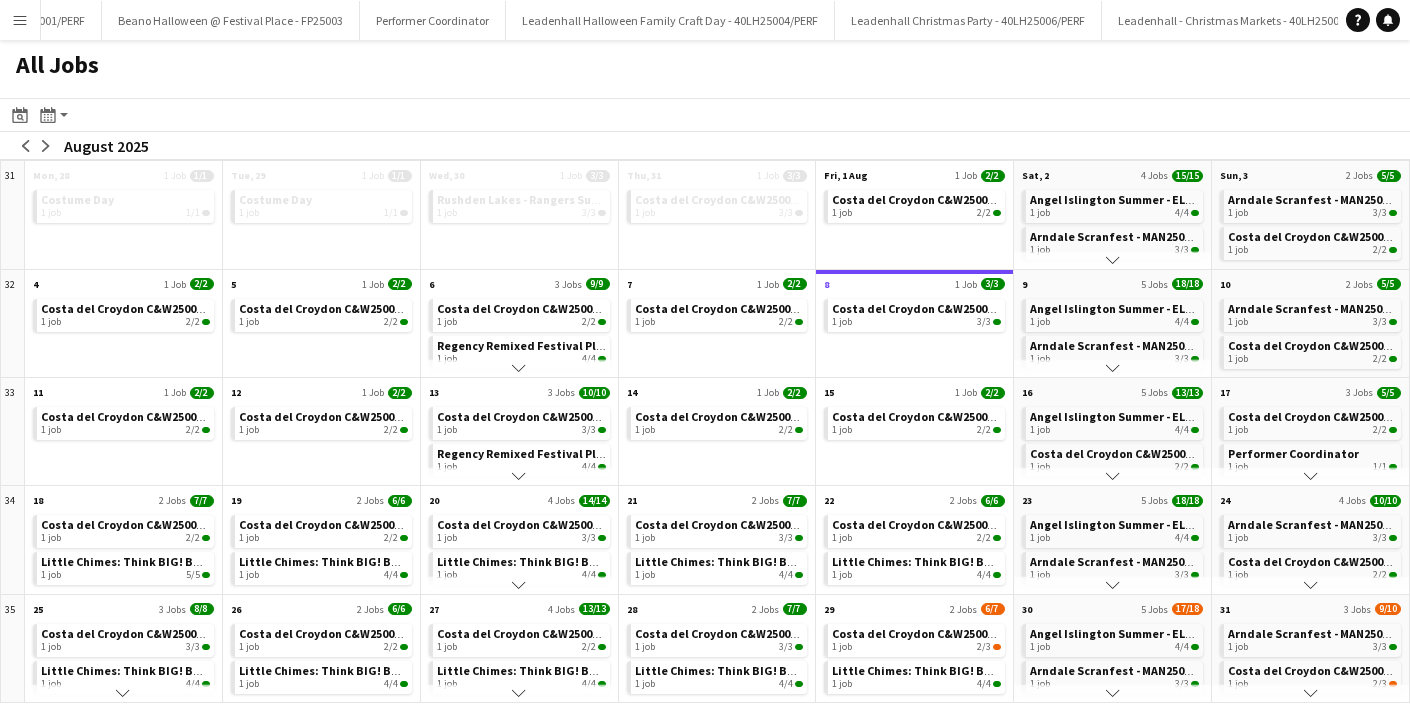 click on "Scroll down" 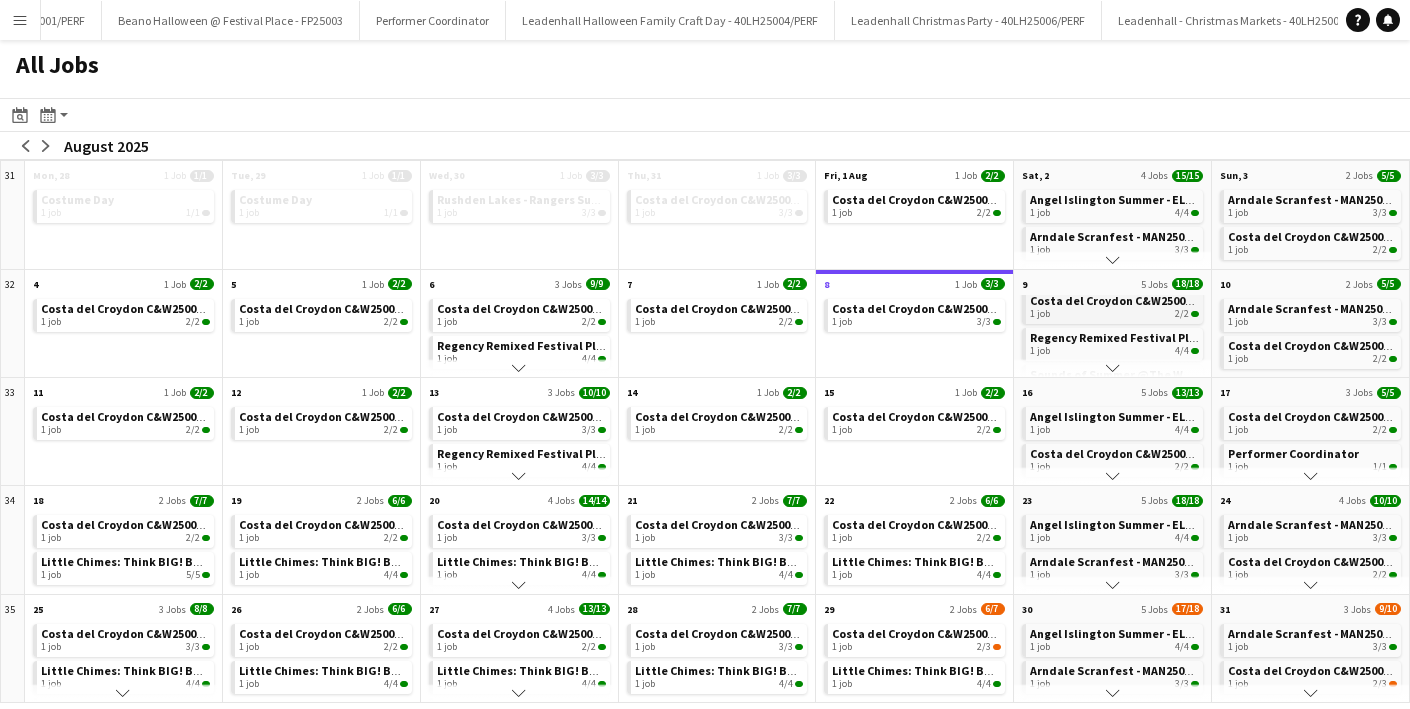 click on "Costa del Croydon C&W25003/PERF" 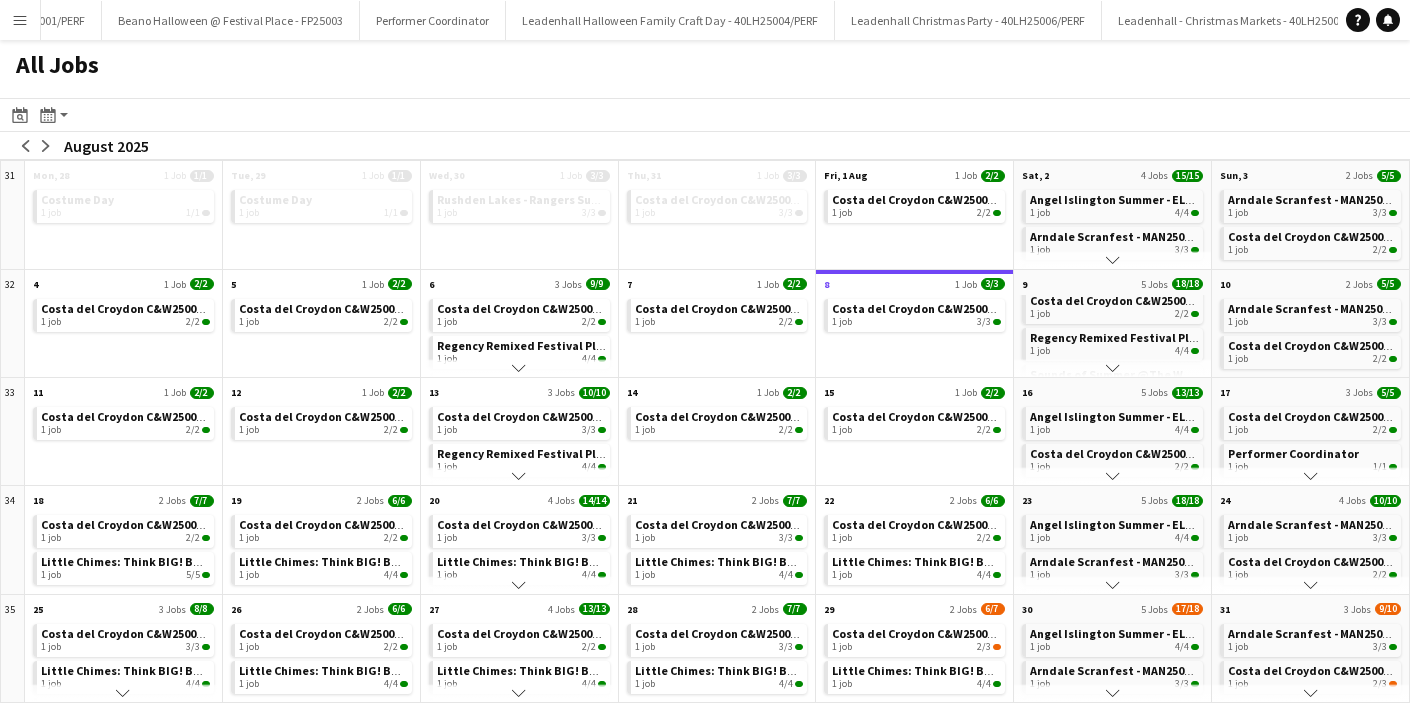 click on "Scroll down" 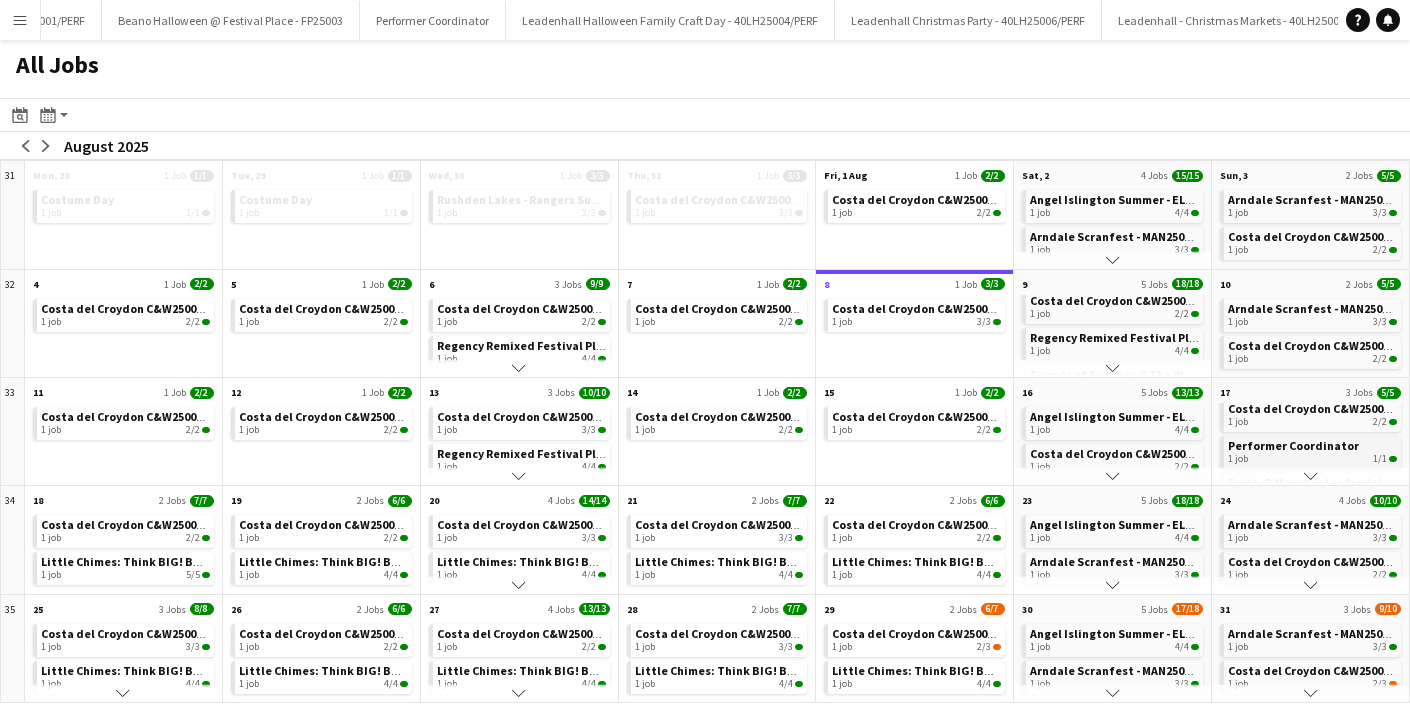 scroll, scrollTop: 0, scrollLeft: 0, axis: both 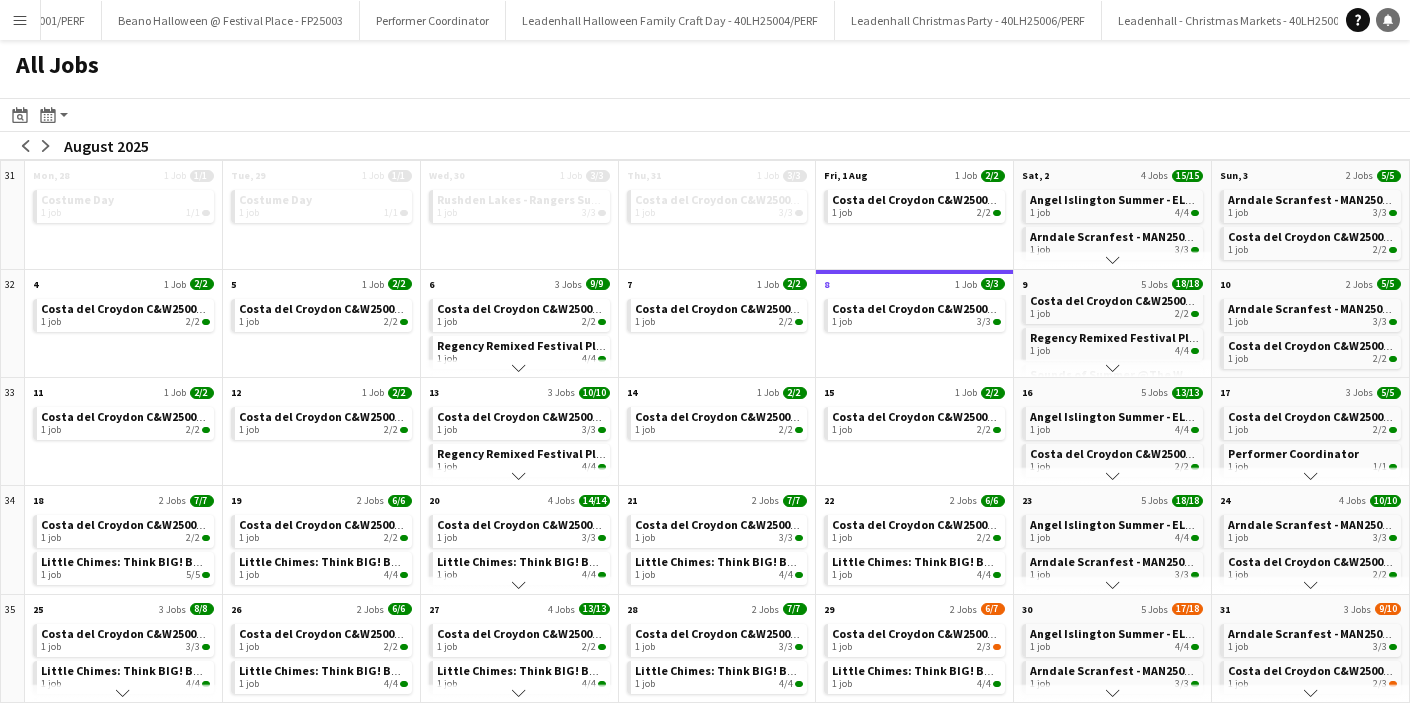 click on "Notifications" at bounding box center (1388, 20) 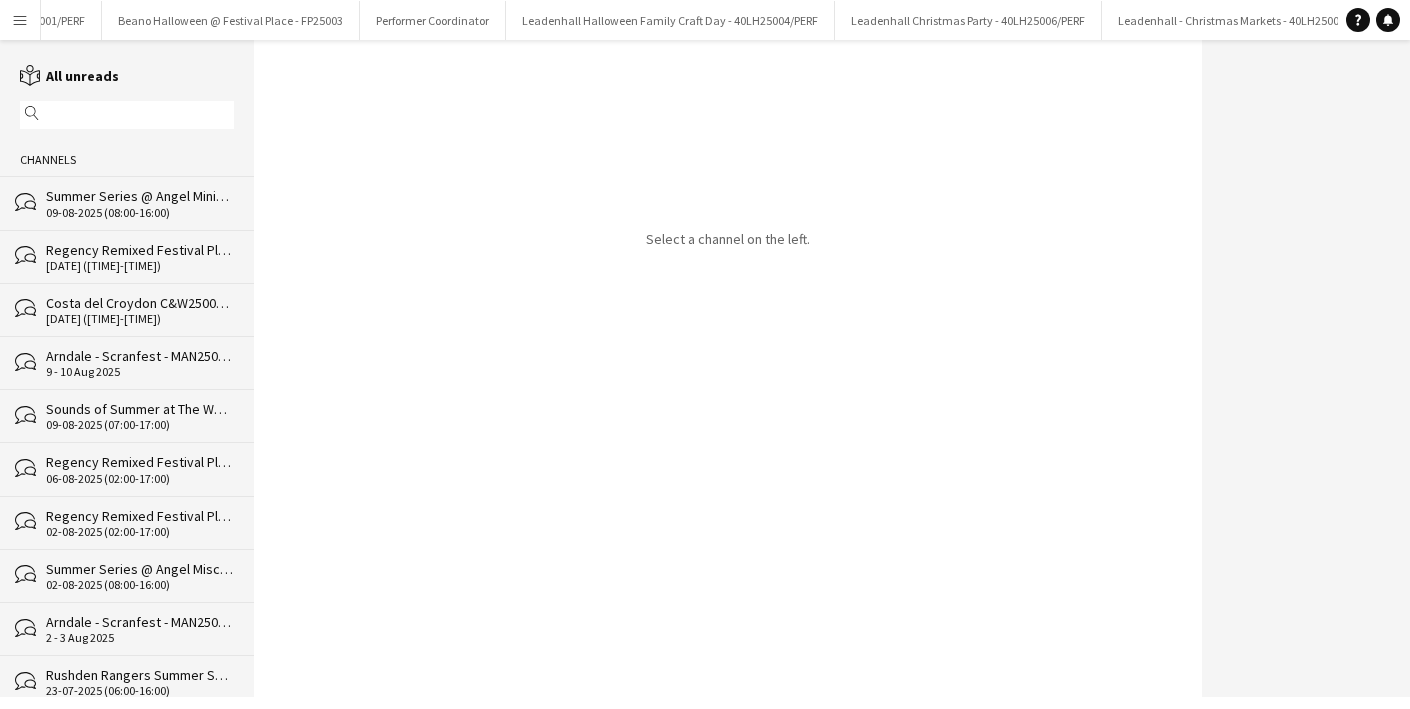 click on "Menu" at bounding box center (20, 20) 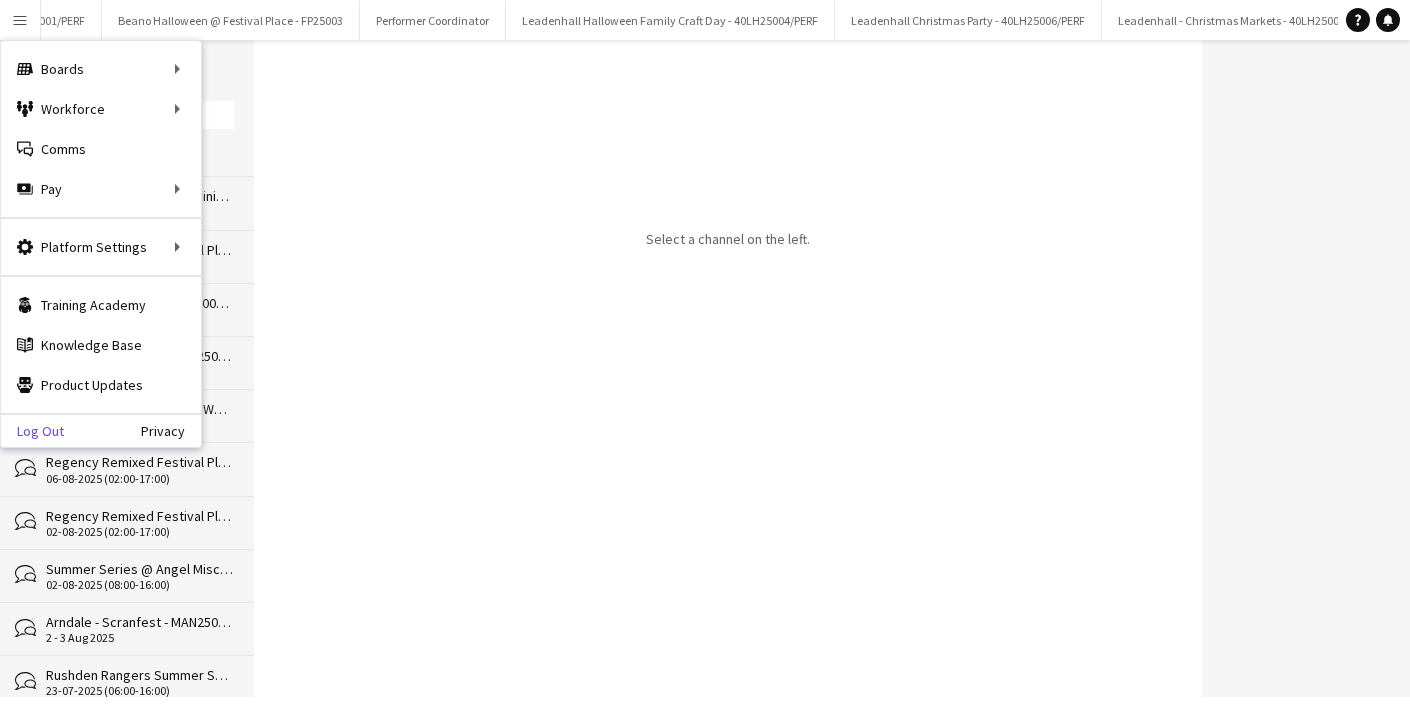 click on "Log Out" at bounding box center [32, 431] 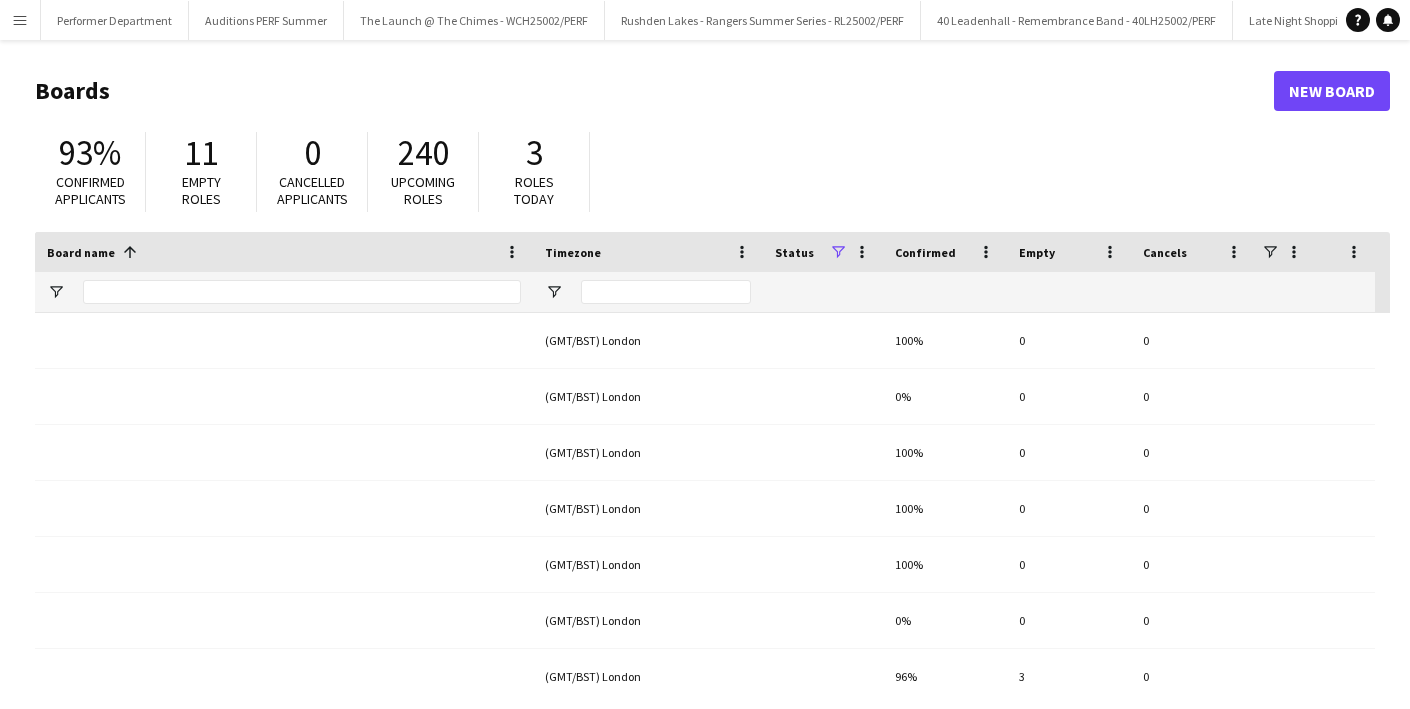scroll, scrollTop: 0, scrollLeft: 0, axis: both 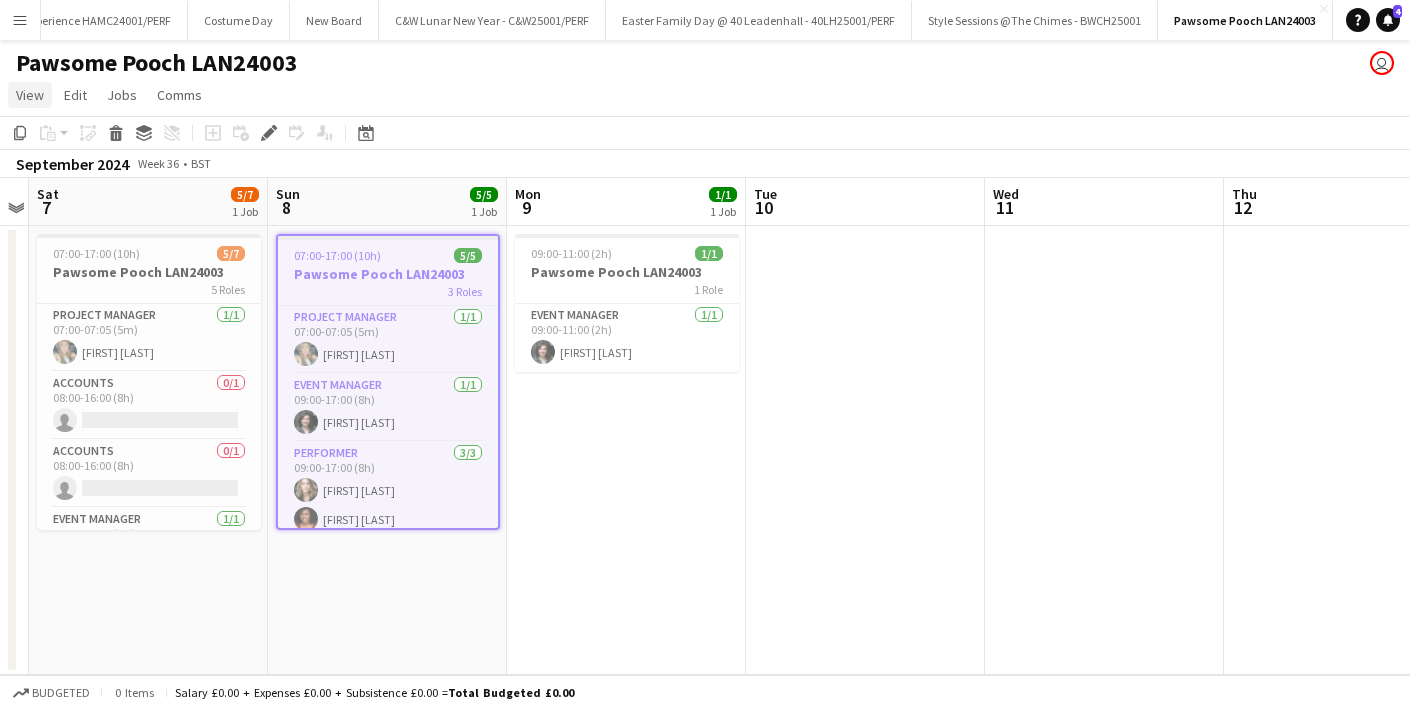 click on "View" 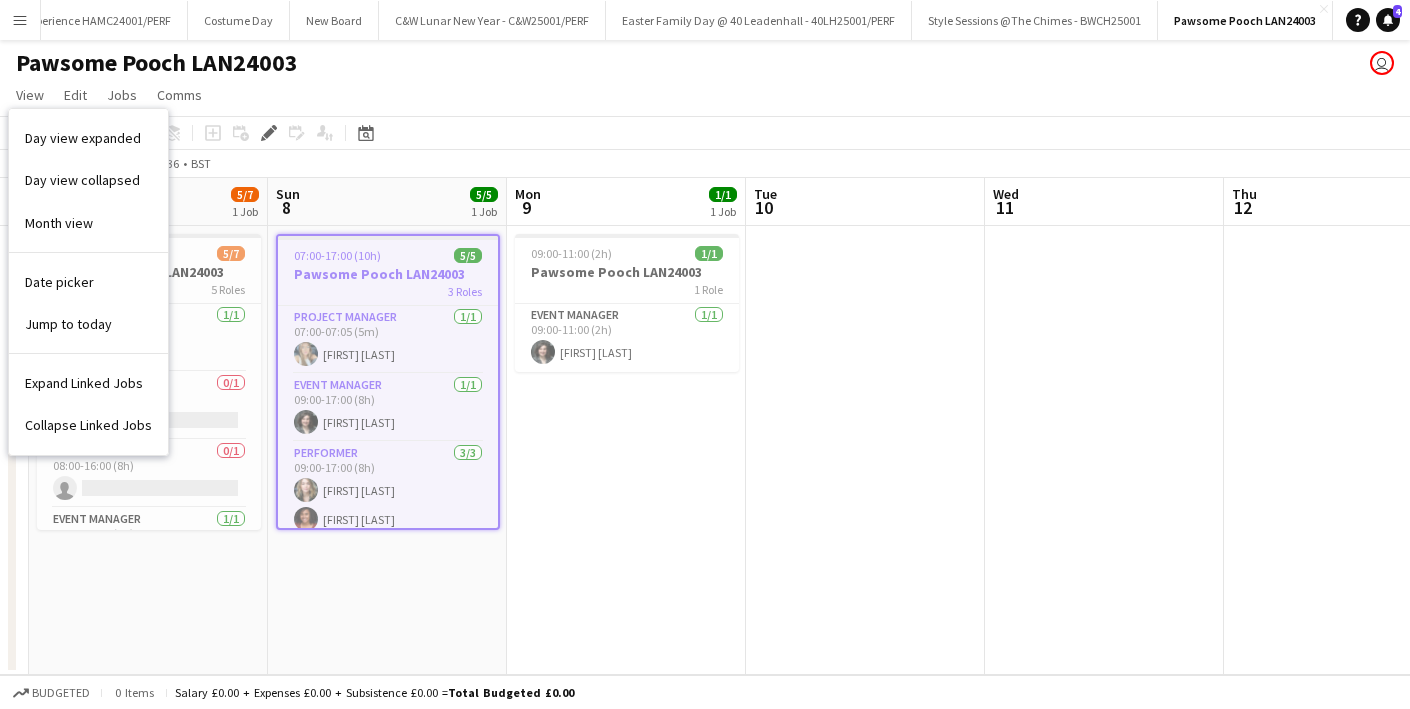 click on "Menu" at bounding box center (20, 20) 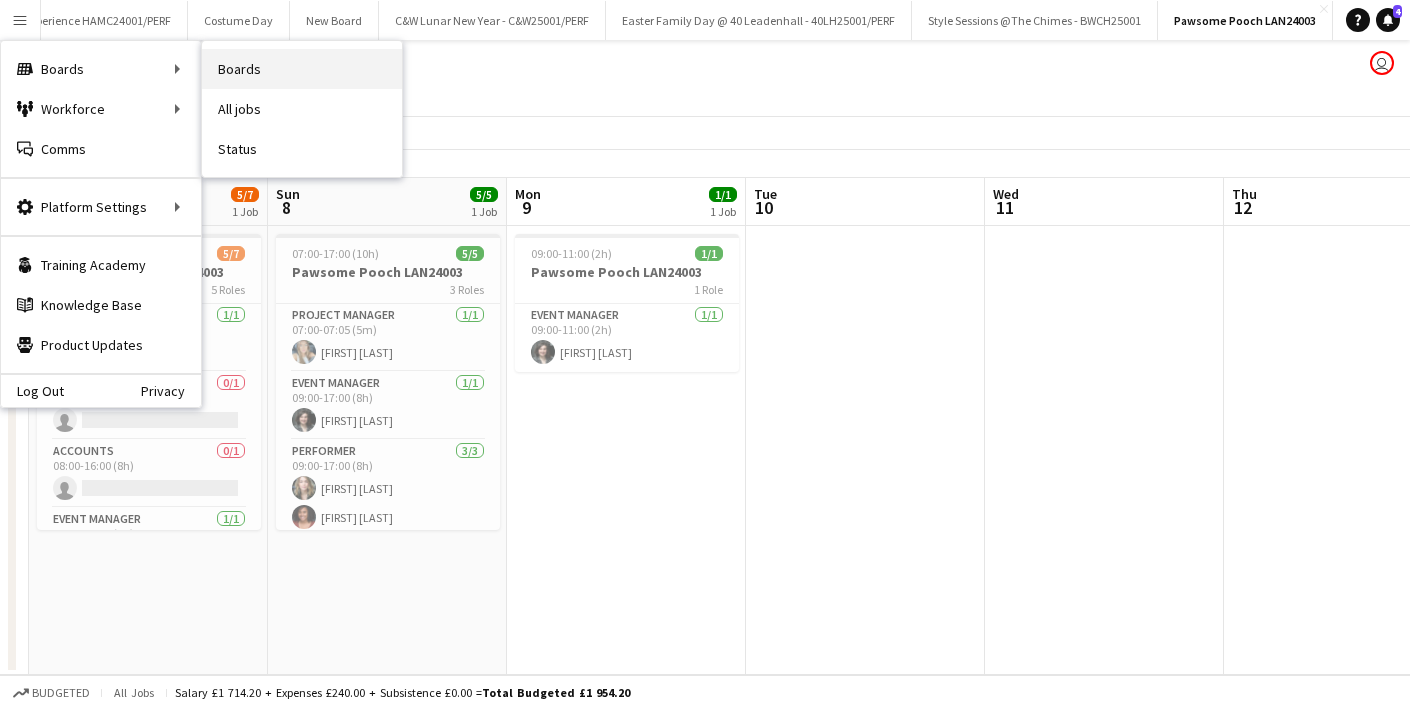 click on "Boards" at bounding box center (302, 69) 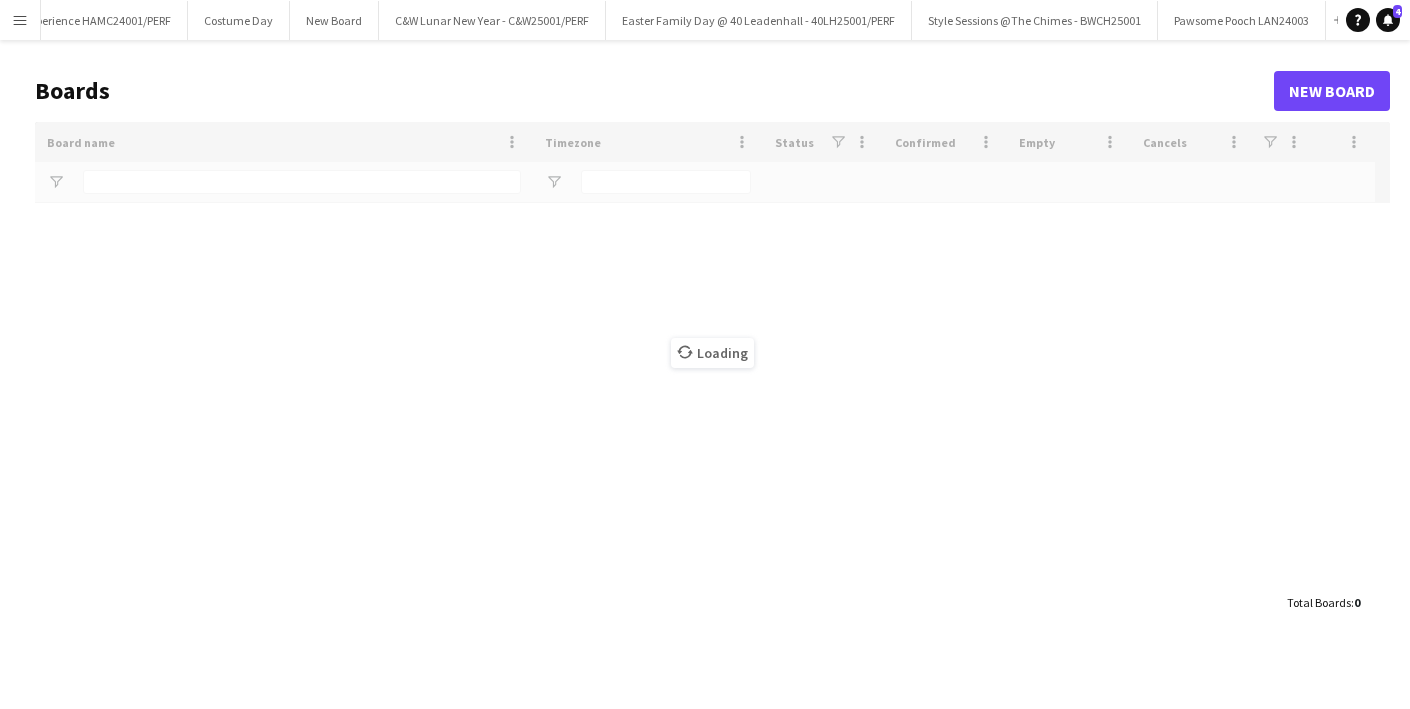 scroll, scrollTop: 0, scrollLeft: 369, axis: horizontal 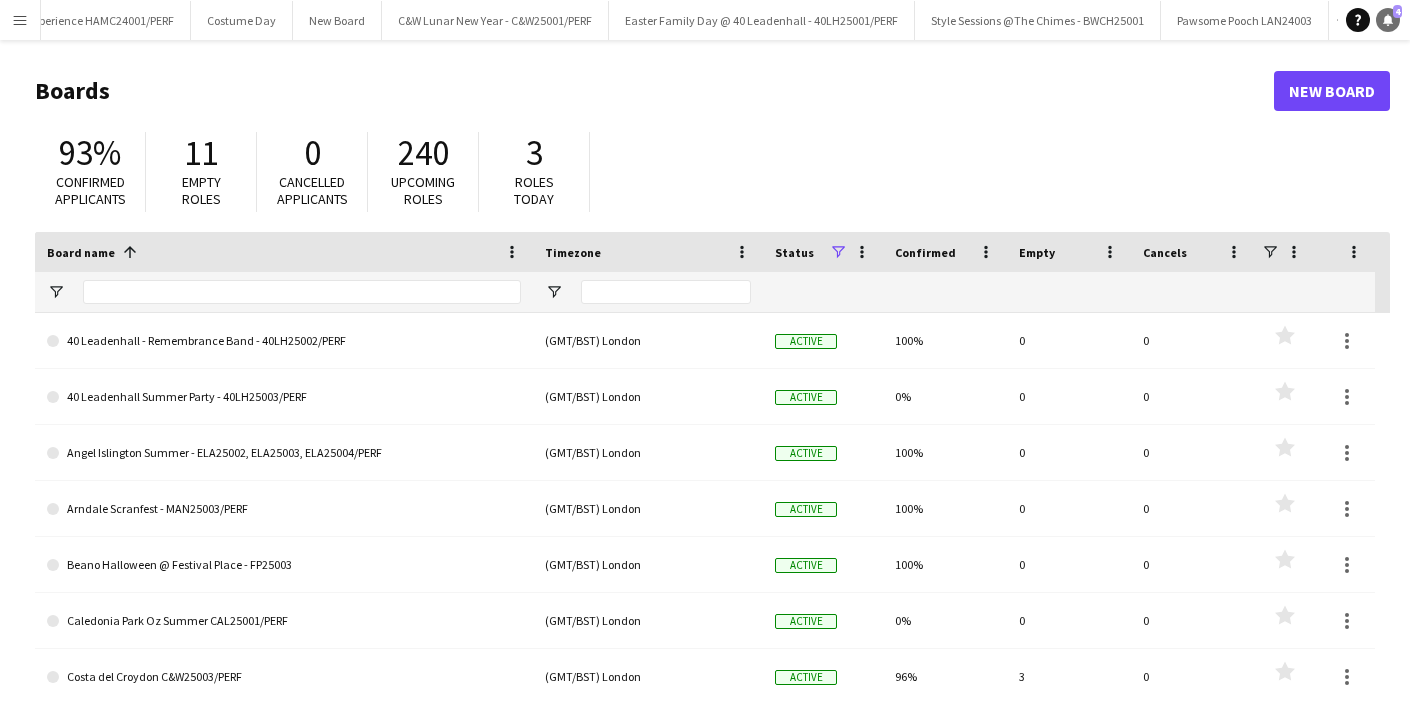 click 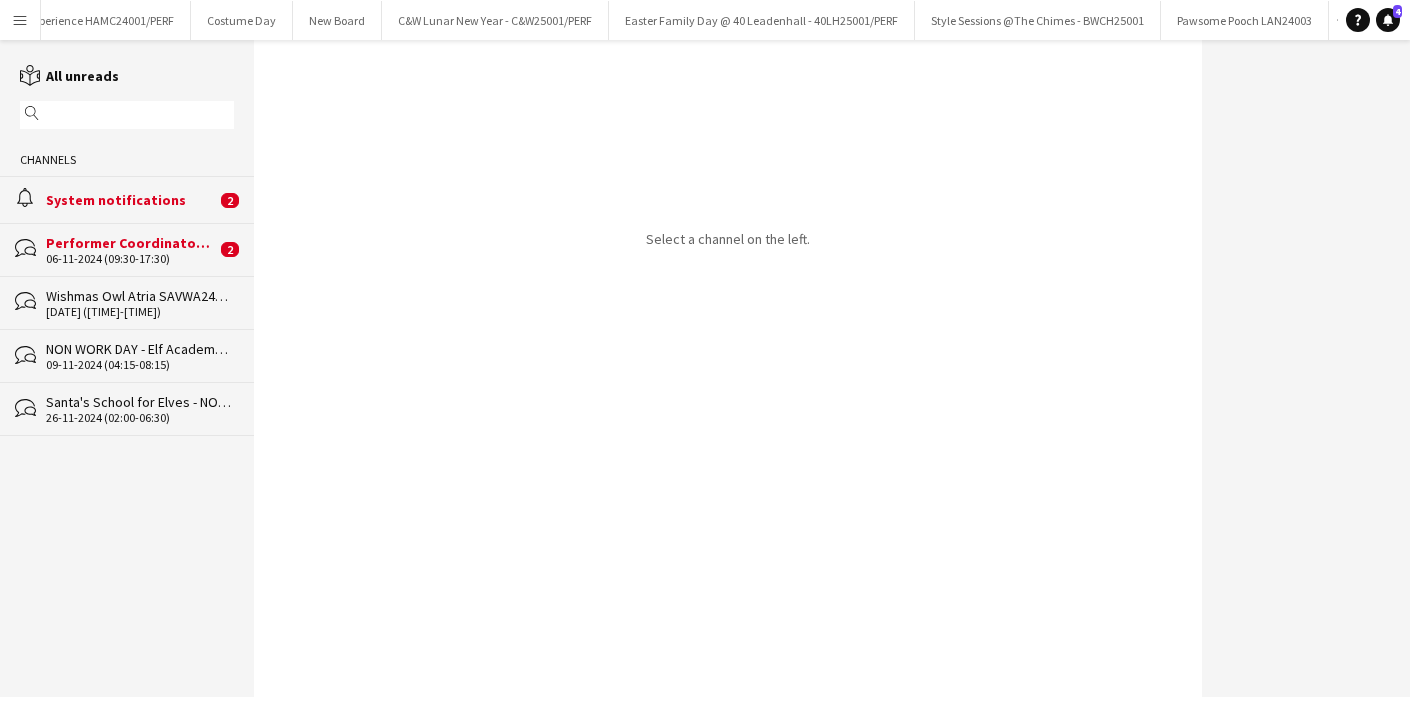 click on "Performer Coordinator PERF320" 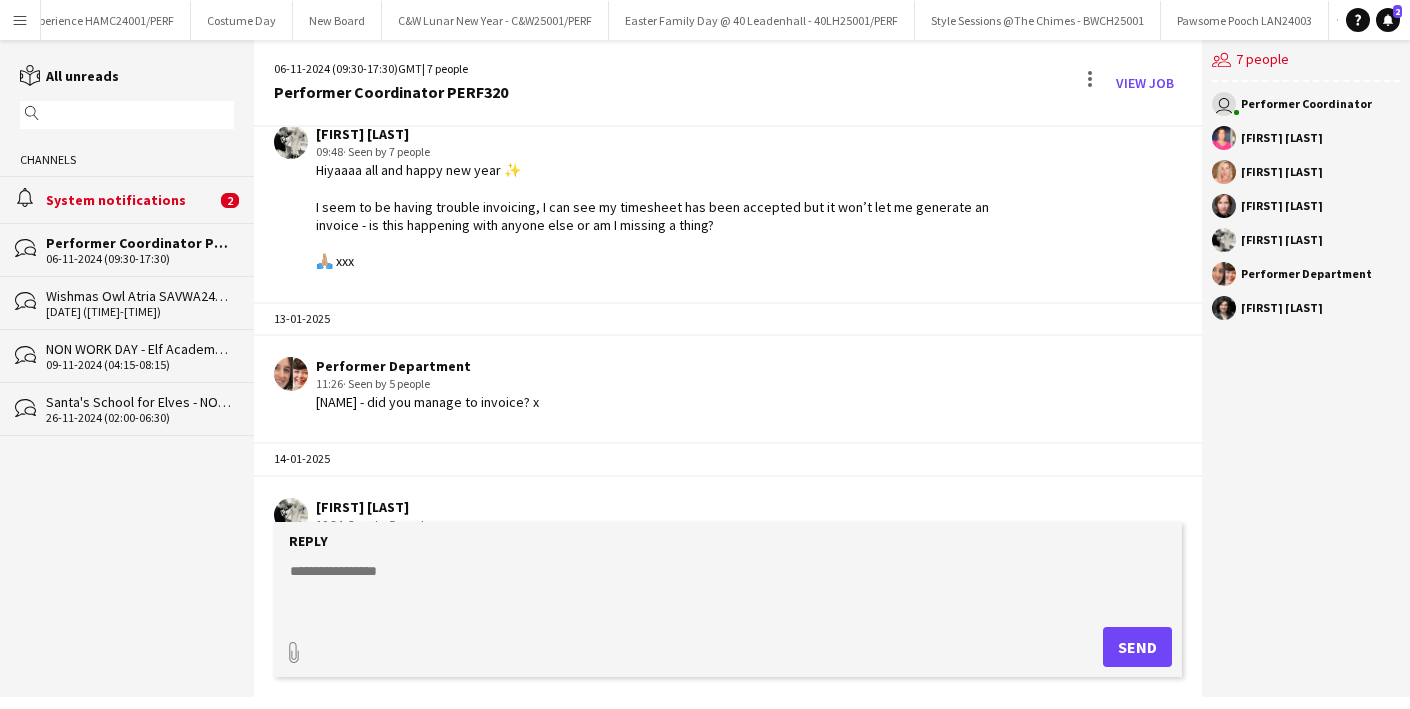 scroll, scrollTop: 1603, scrollLeft: 0, axis: vertical 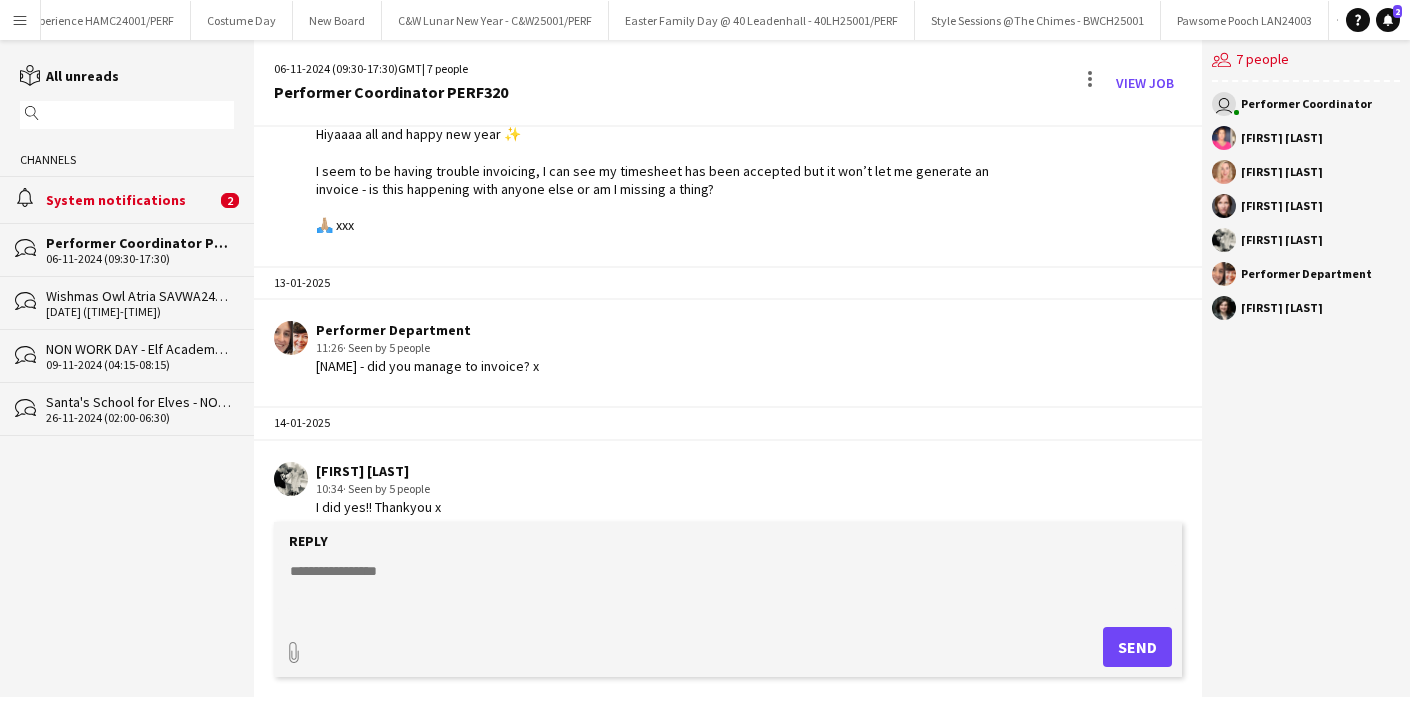 click on "System notifications" 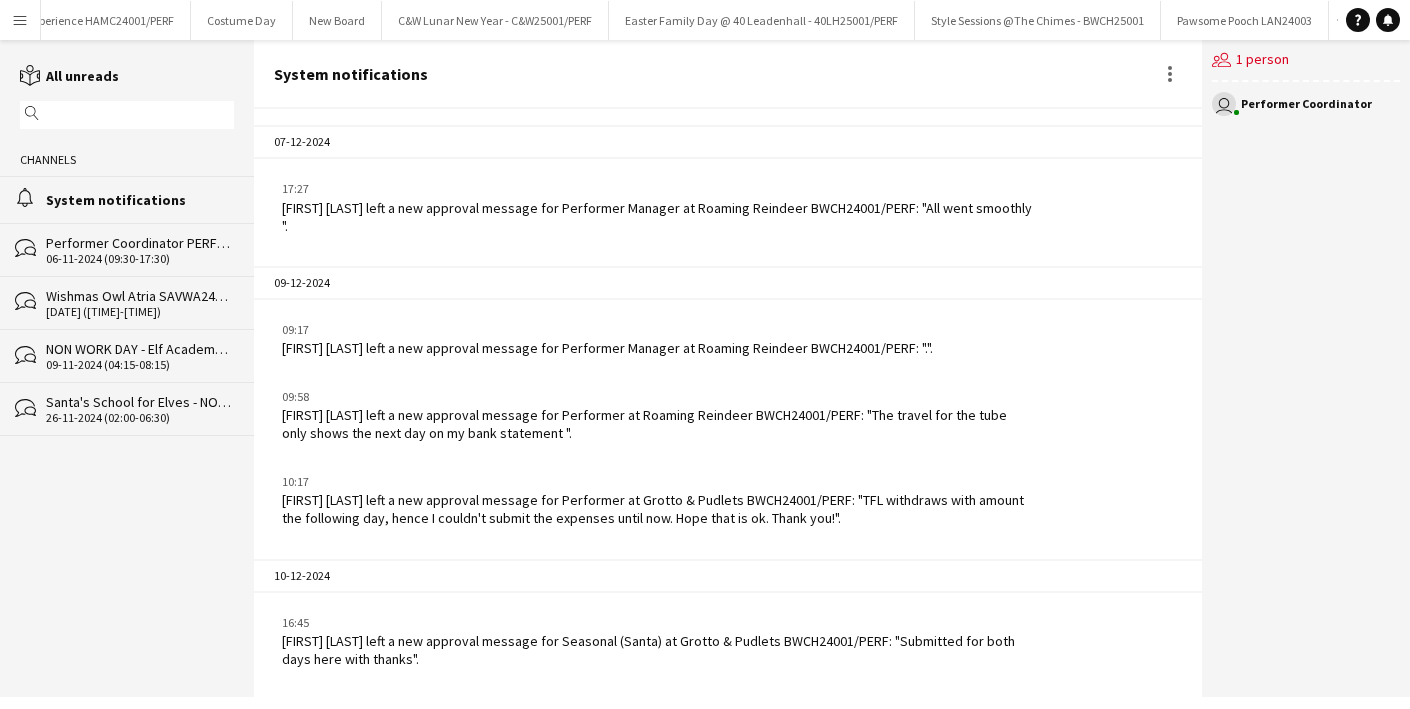 scroll, scrollTop: 486, scrollLeft: 0, axis: vertical 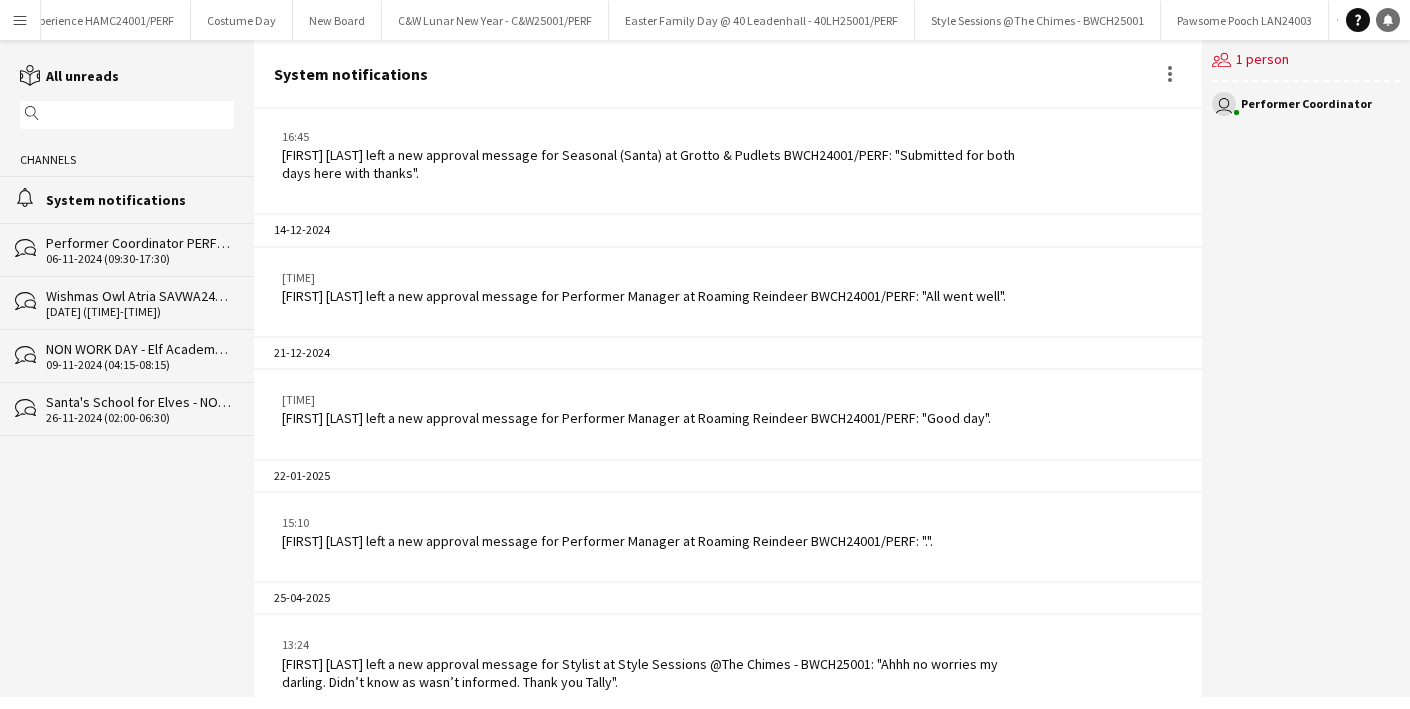 click on "Notifications" at bounding box center (1388, 20) 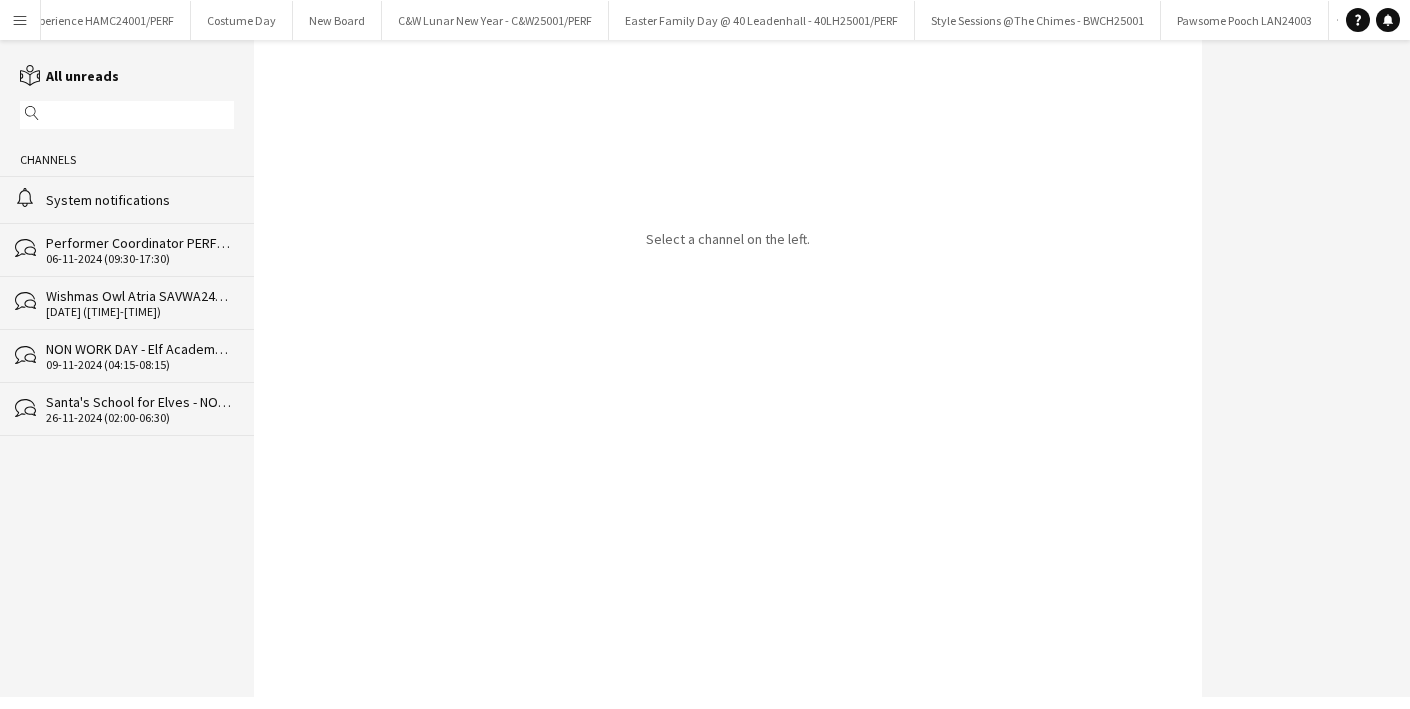 click on "Menu" at bounding box center (20, 20) 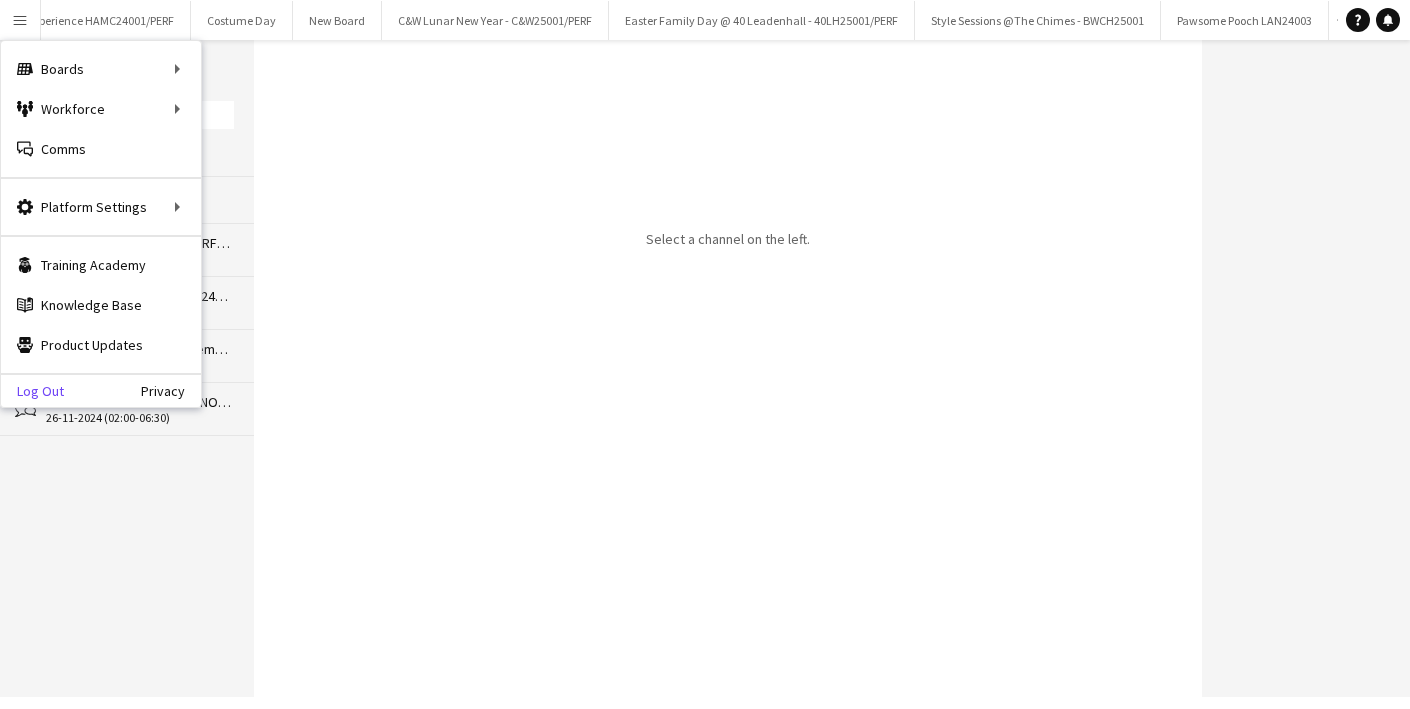 click on "Log Out" at bounding box center (32, 391) 